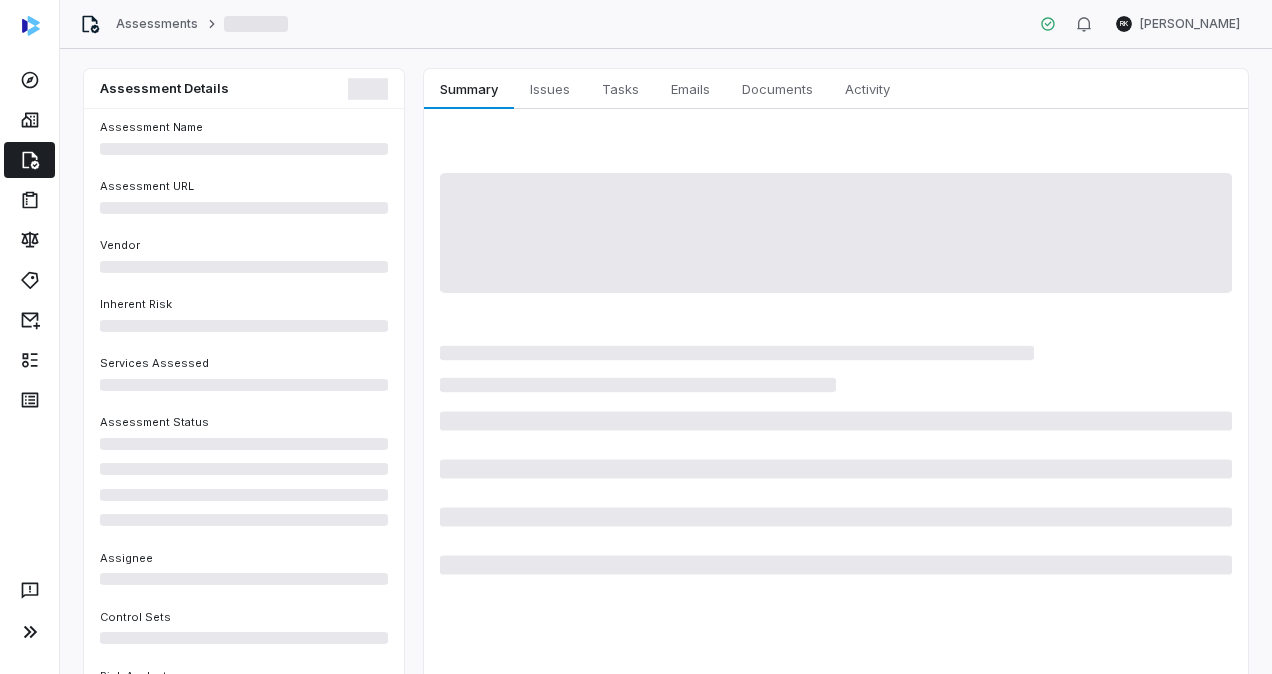 scroll, scrollTop: 0, scrollLeft: 0, axis: both 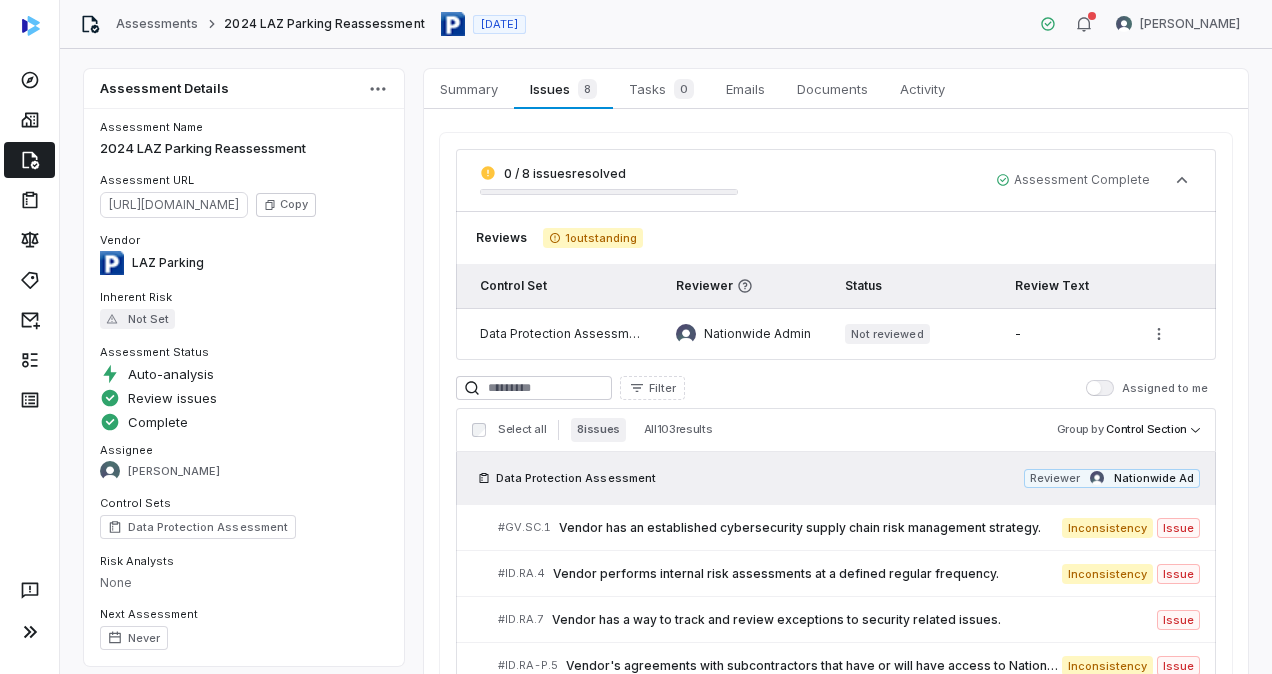 click on "Assessments" at bounding box center (157, 24) 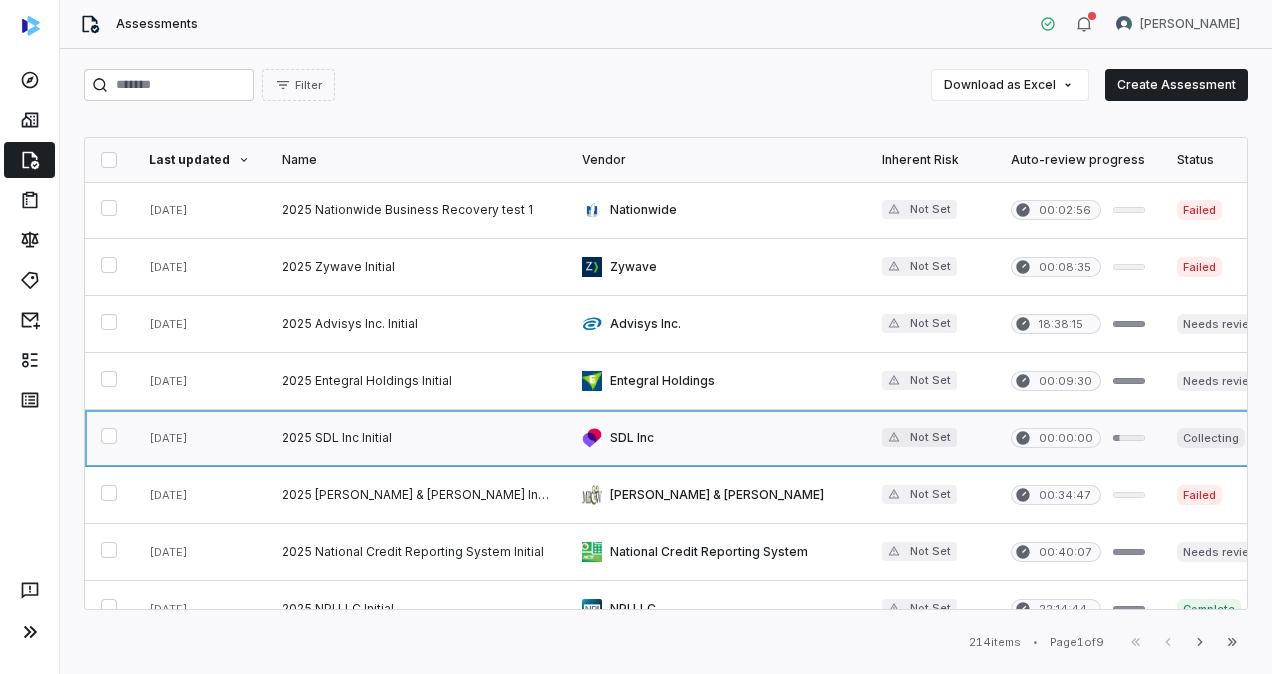 click at bounding box center (416, 438) 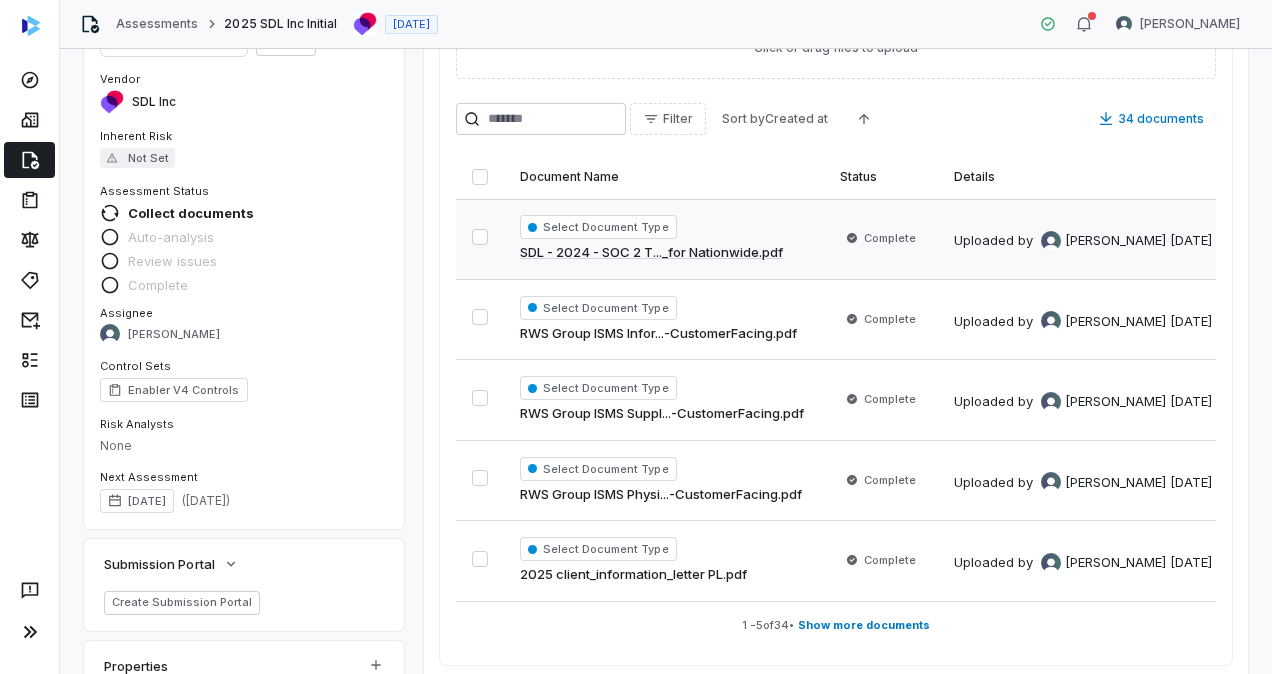 scroll, scrollTop: 202, scrollLeft: 0, axis: vertical 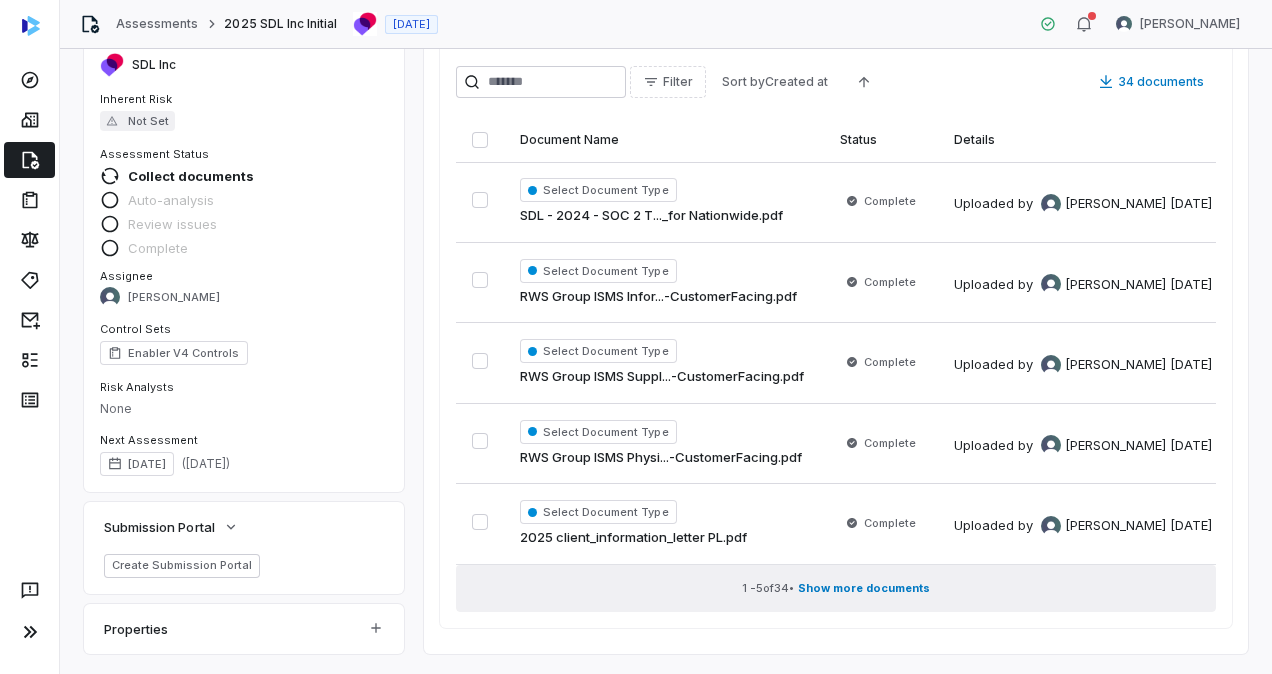 click on "Show more documents" at bounding box center [864, 588] 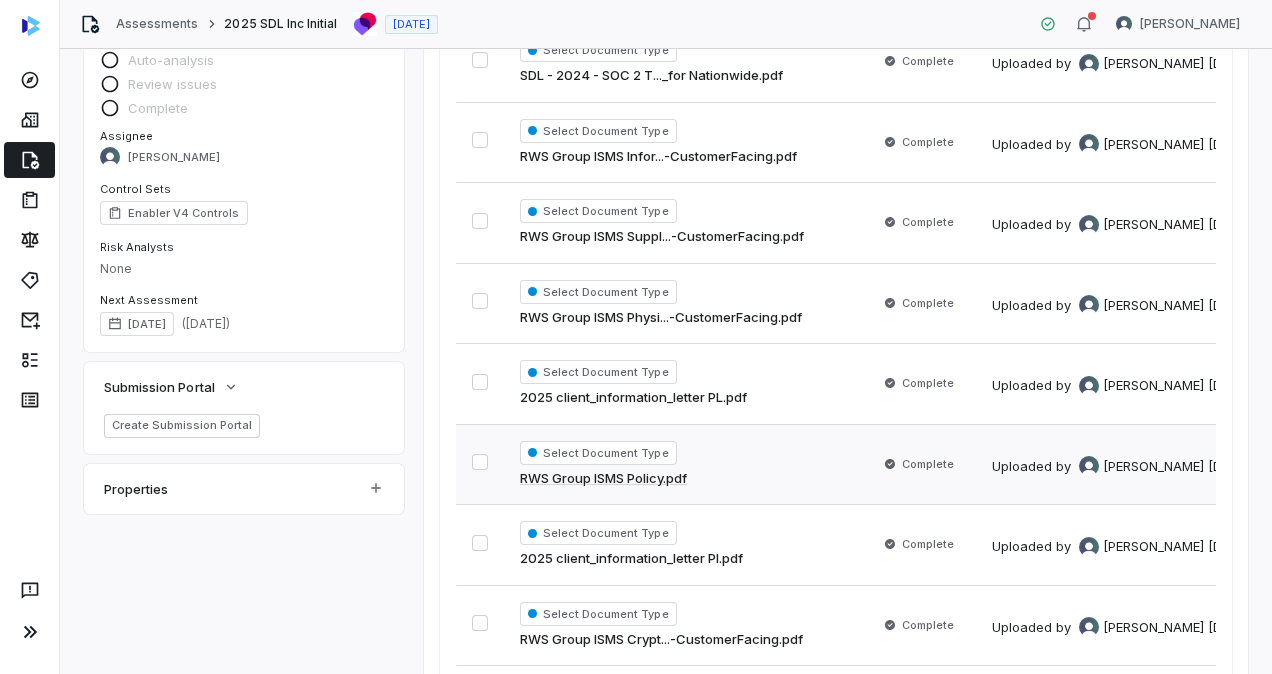 scroll, scrollTop: 0, scrollLeft: 0, axis: both 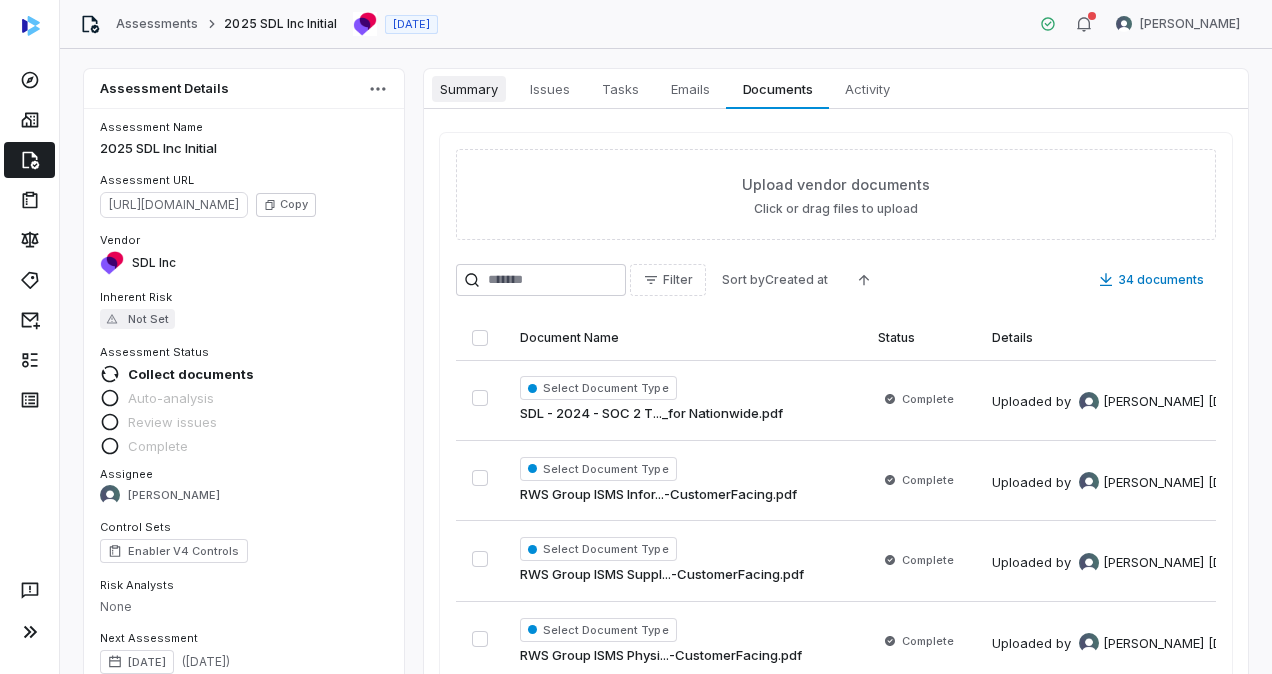 click on "Summary" at bounding box center (469, 89) 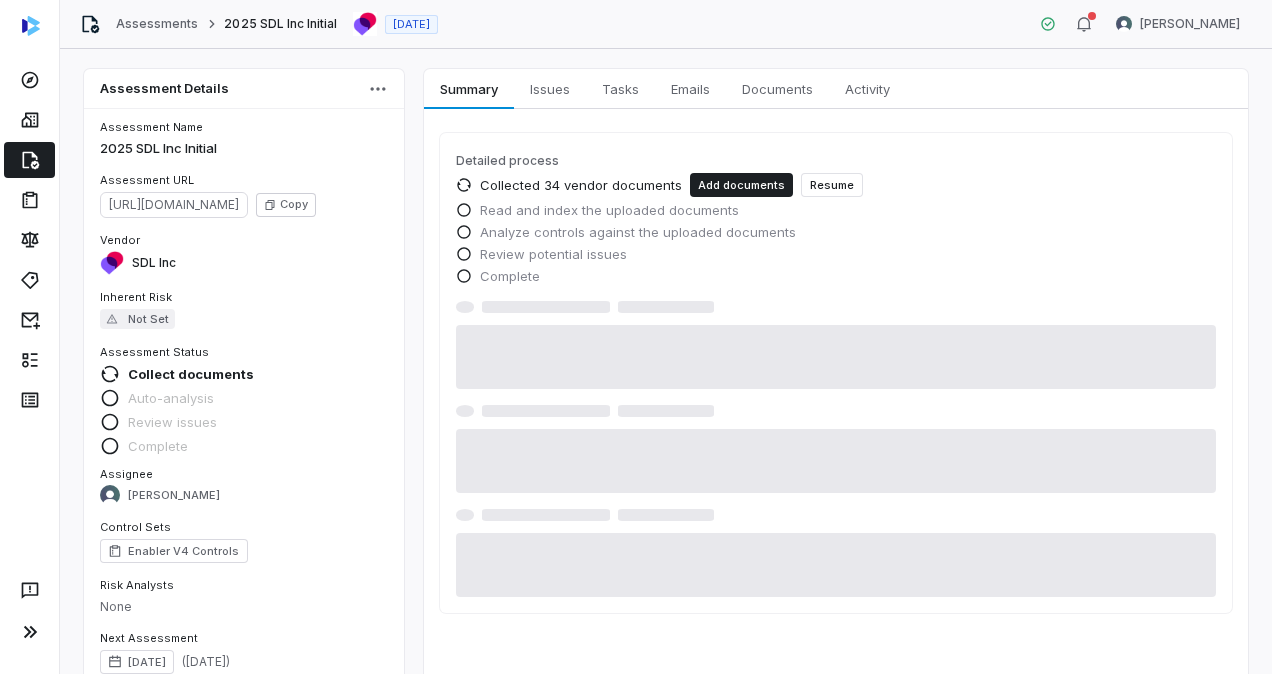 click on "Resume" at bounding box center (832, 185) 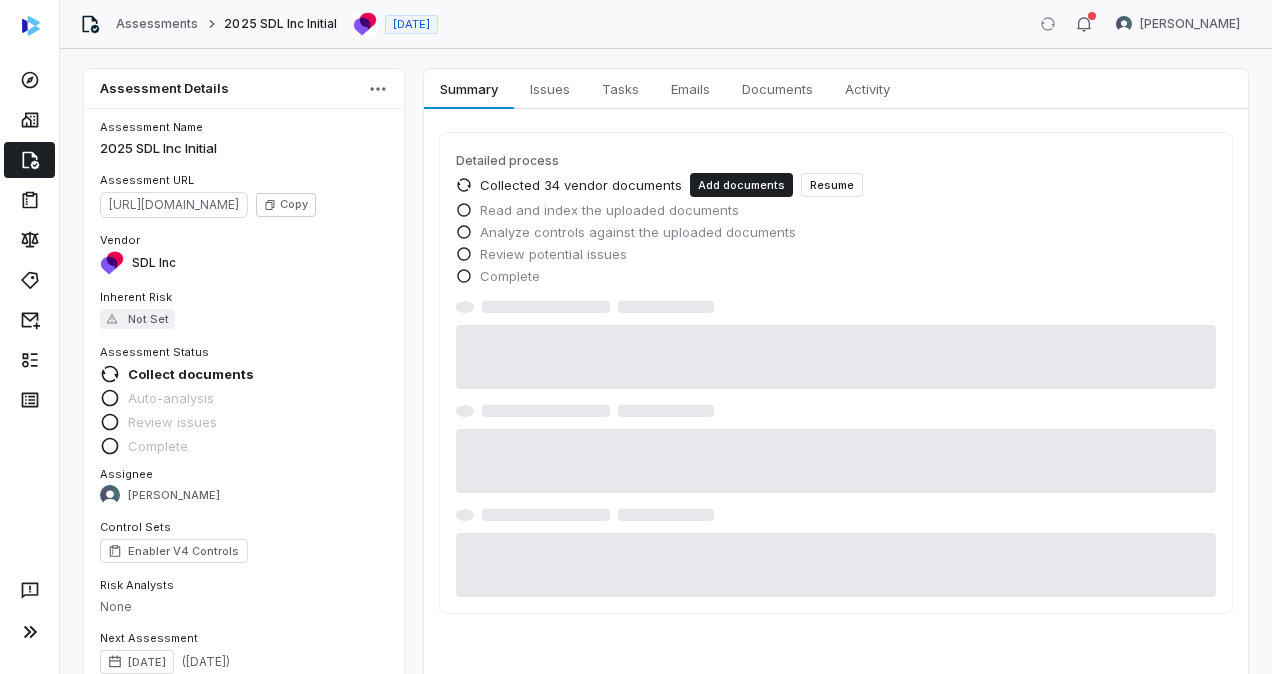 click on "Resume" at bounding box center [832, 185] 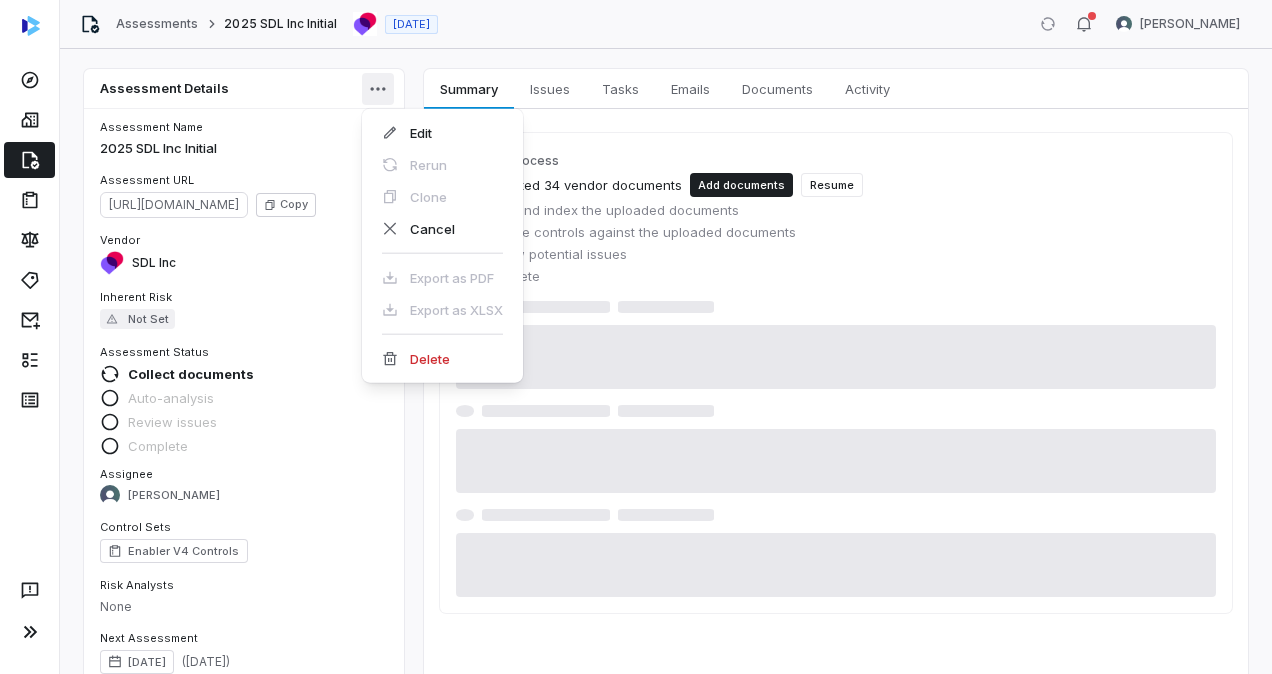click on "Assessments 2025 SDL Inc Initial [DATE] [PERSON_NAME] Assessment Details Assessment Name 2025 SDL Inc Initial Assessment URL  [URL][DOMAIN_NAME] Copy Vendor SDL Inc Inherent Risk Not Set Assessment Status Collect documents Auto-analysis Review issues Complete Assignee [PERSON_NAME] Control Sets Enabler V4 Controls Risk Analysts None Next Assessment [DATE] ( [DATE] ) Submission Portal Create Submission Portal Properties Summary Summary Issues Issues Tasks Tasks Emails Emails Documents Documents Activity Activity Detailed process Collected 34 vendor documents Add documents Resume Read and index the uploaded documents Analyze controls against the uploaded documents Review potential issues Complete
Edit Rerun Clone Cancel Export as PDF Export as XLSX Delete" at bounding box center [636, 337] 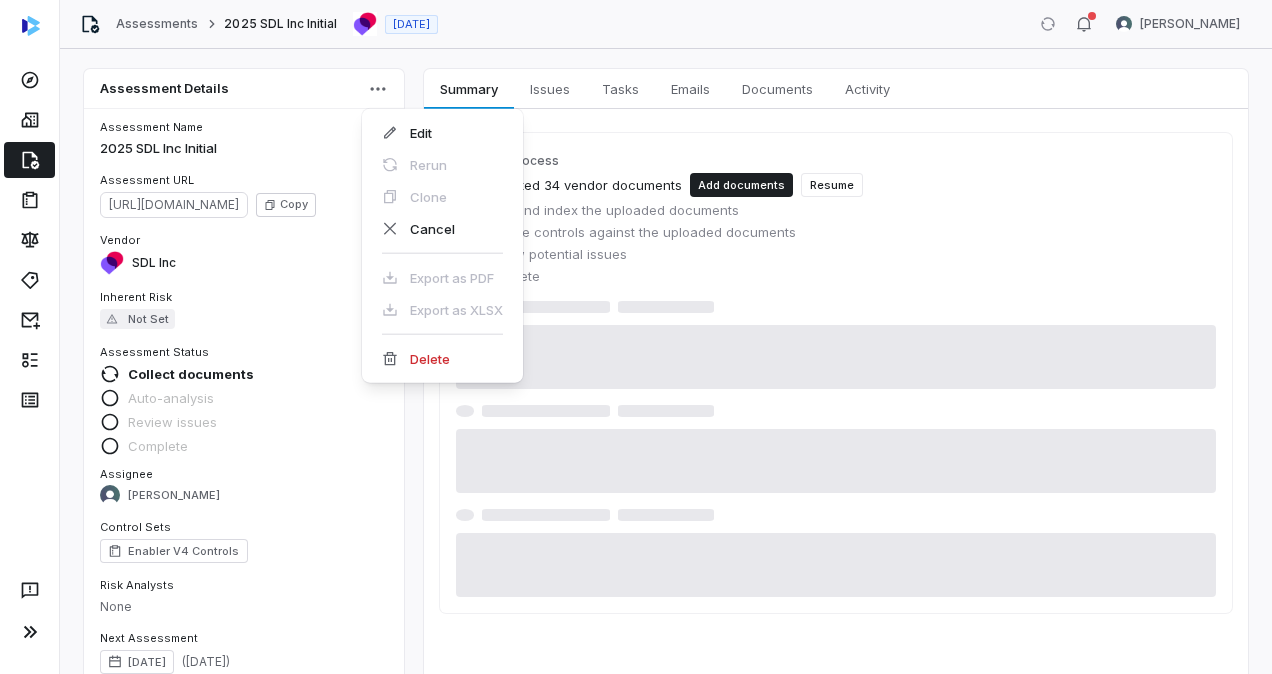 click on "Assessments 2025 SDL Inc Initial [DATE] [PERSON_NAME] Assessment Details Assessment Name 2025 SDL Inc Initial Assessment URL  [URL][DOMAIN_NAME] Copy Vendor SDL Inc Inherent Risk Not Set Assessment Status Collect documents Auto-analysis Review issues Complete Assignee [PERSON_NAME] Control Sets Enabler V4 Controls Risk Analysts None Next Assessment [DATE] ( [DATE] ) Submission Portal Create Submission Portal Properties Summary Summary Issues Issues Tasks Tasks Emails Emails Documents Documents Activity Activity Detailed process Collected 34 vendor documents Add documents Resume Read and index the uploaded documents Analyze controls against the uploaded documents Review potential issues Complete
Edit Rerun Clone Cancel Export as PDF Export as XLSX Delete" at bounding box center (636, 337) 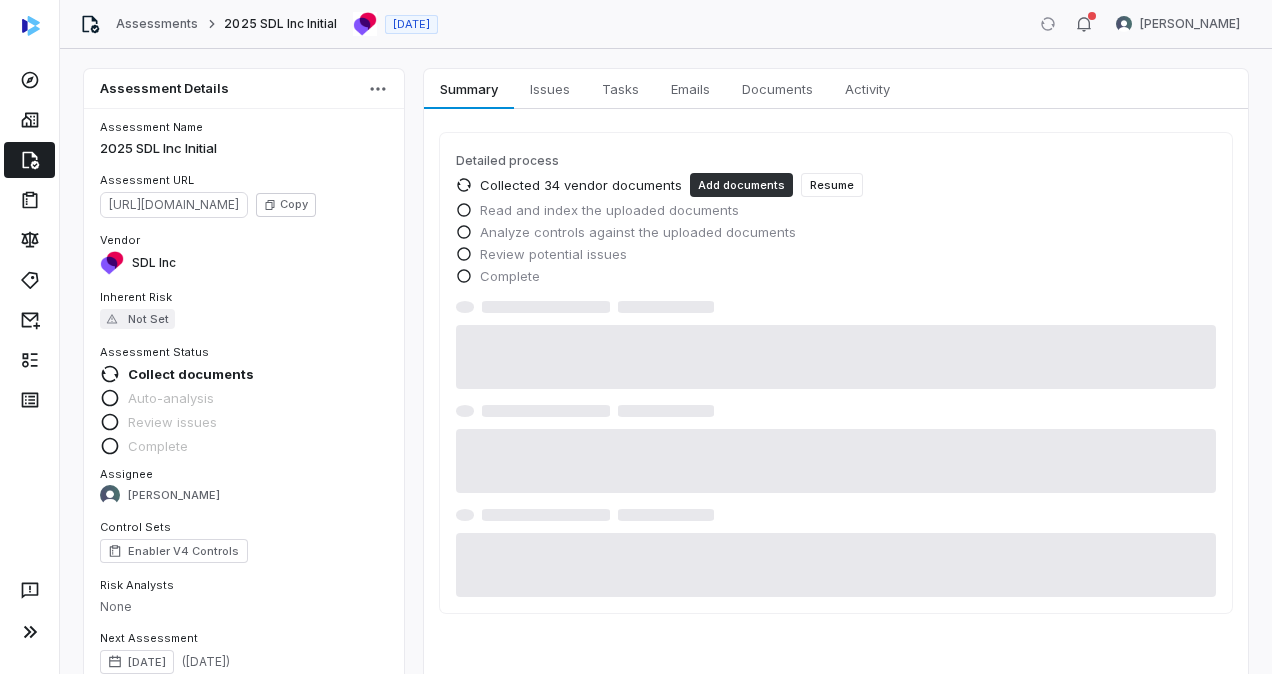click on "Add documents" at bounding box center (741, 185) 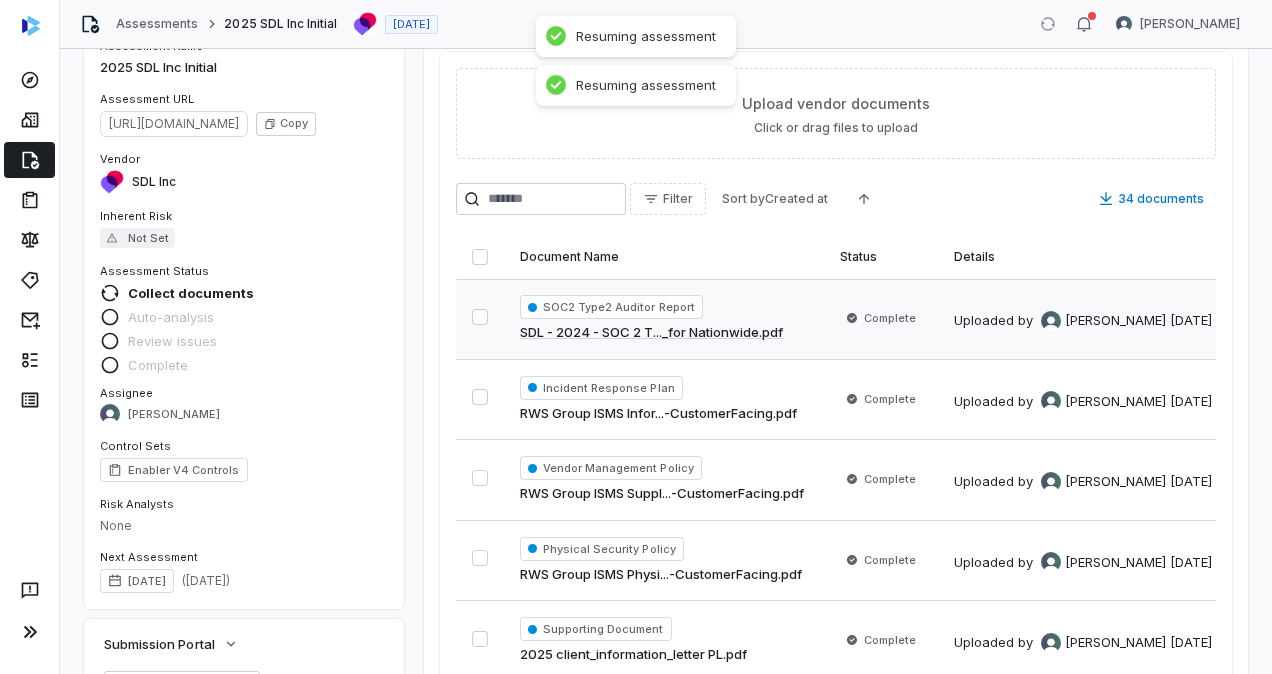 scroll, scrollTop: 0, scrollLeft: 0, axis: both 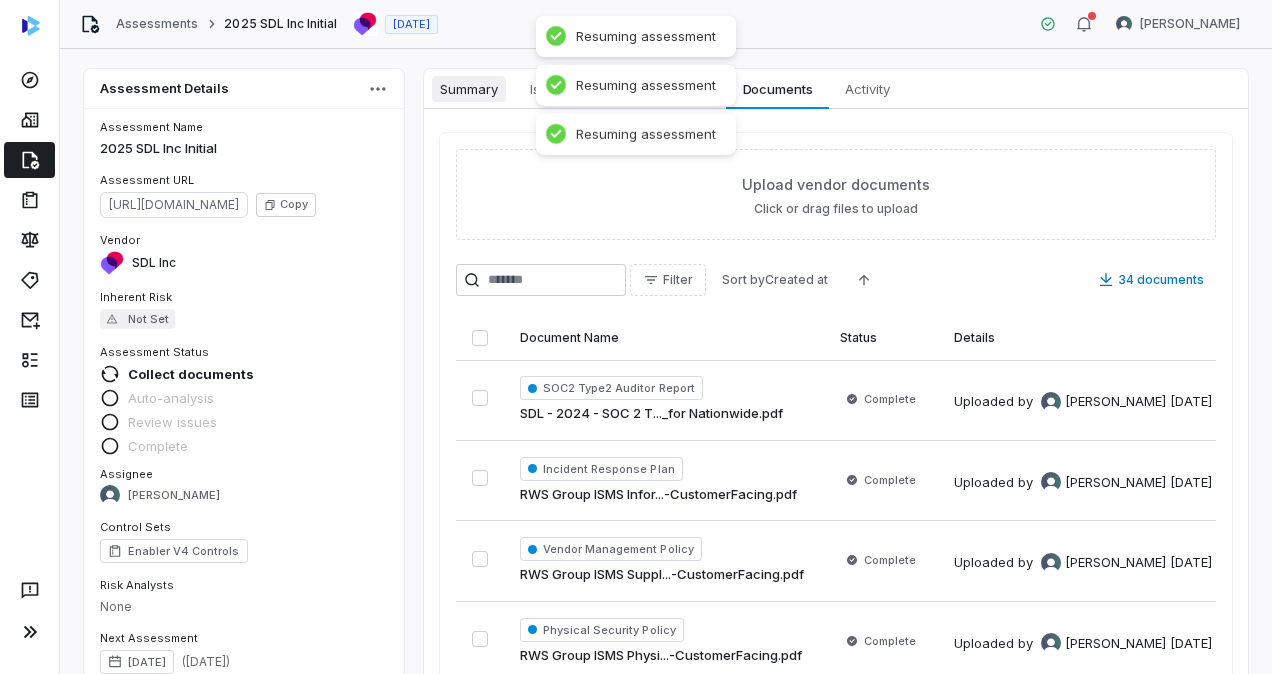 click on "Summary" at bounding box center [469, 89] 